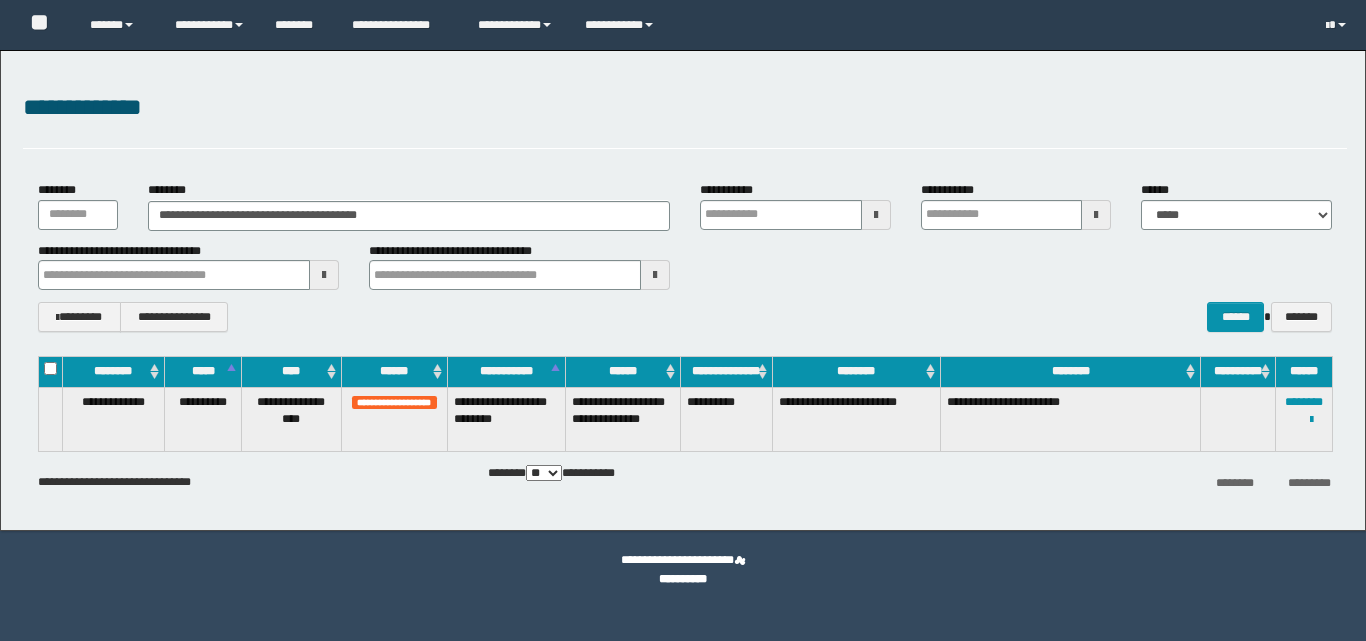 scroll, scrollTop: 0, scrollLeft: 0, axis: both 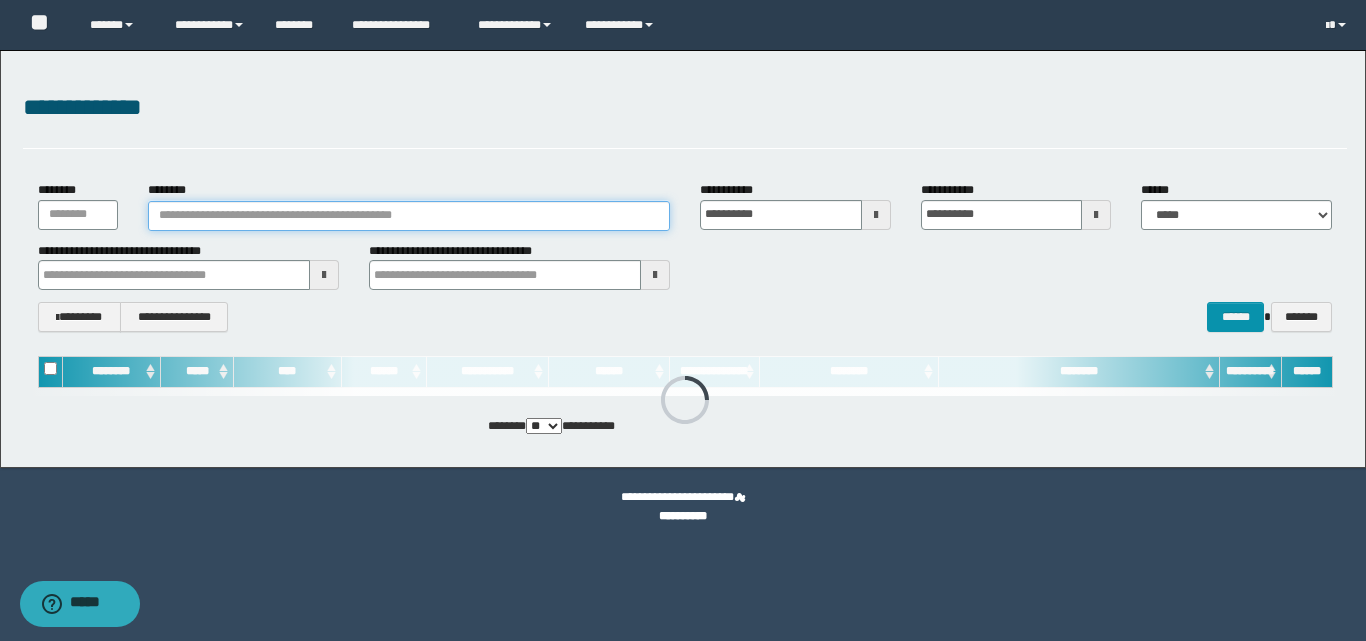 click on "********" at bounding box center (409, 216) 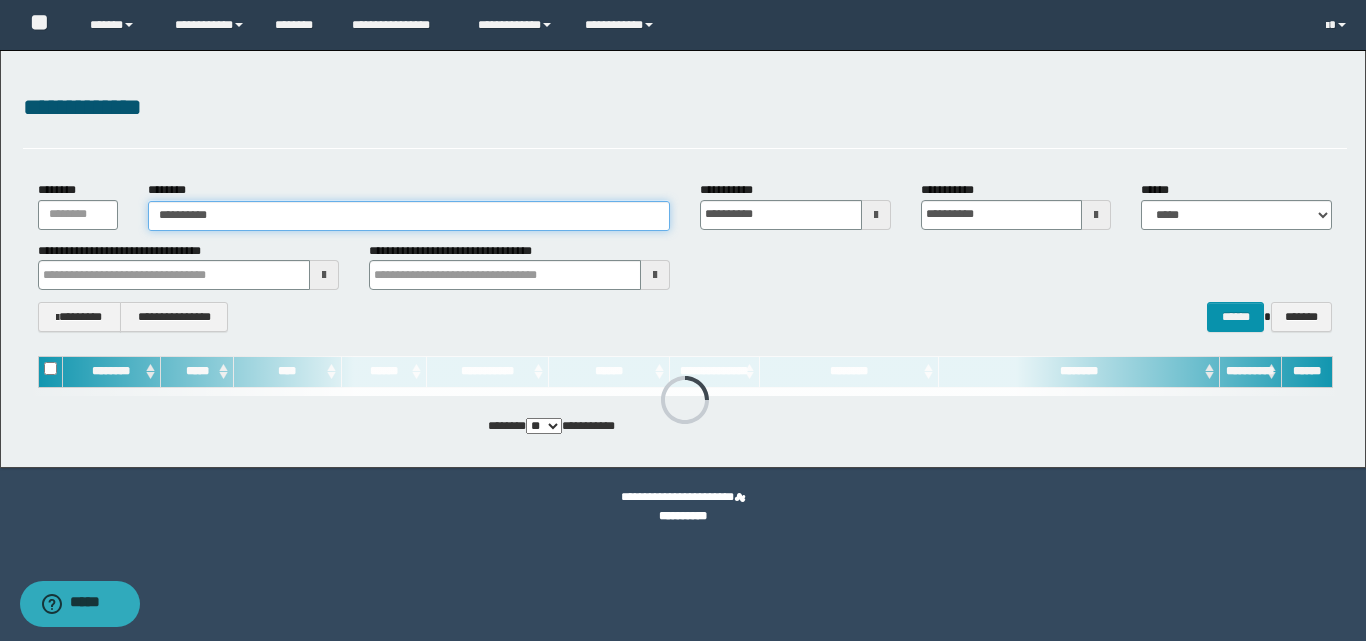 type on "**********" 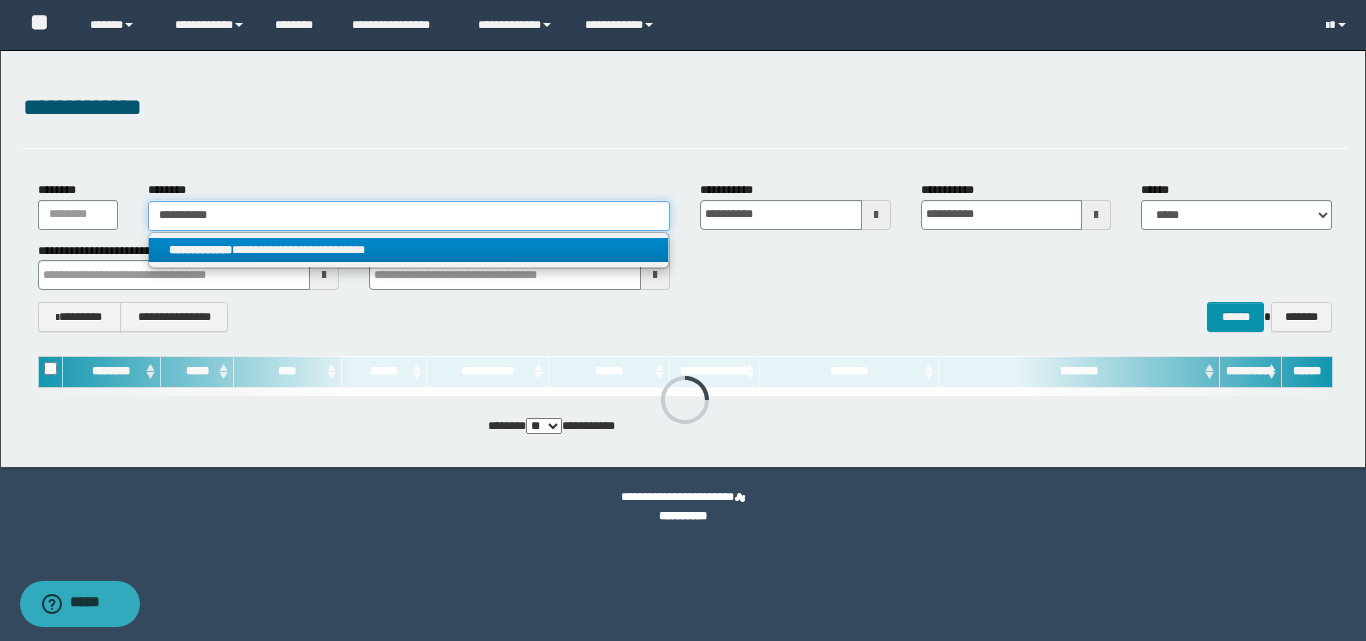 type on "**********" 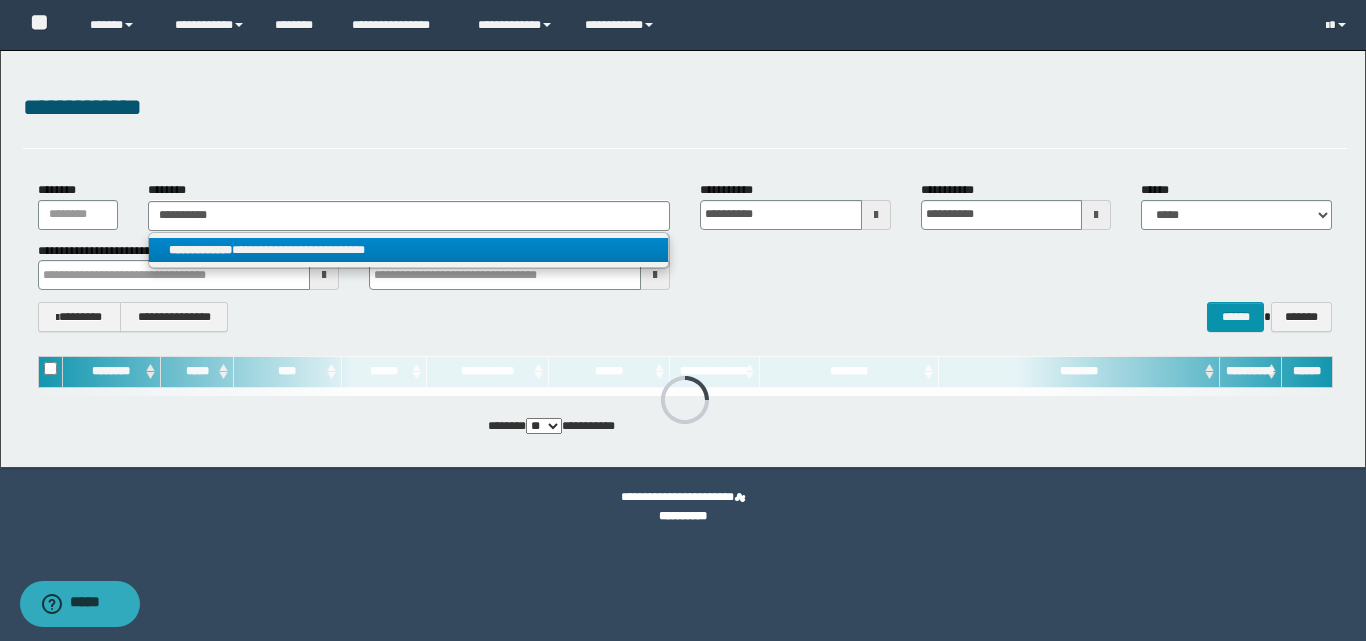click on "**********" at bounding box center [408, 250] 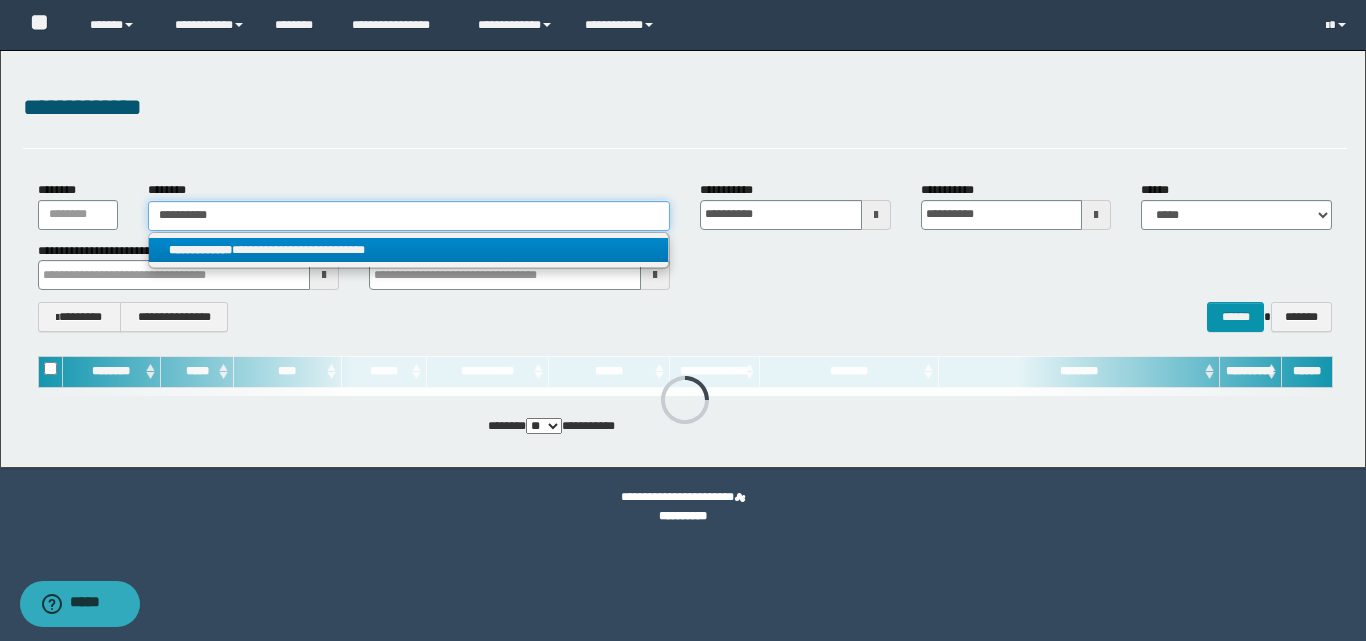type 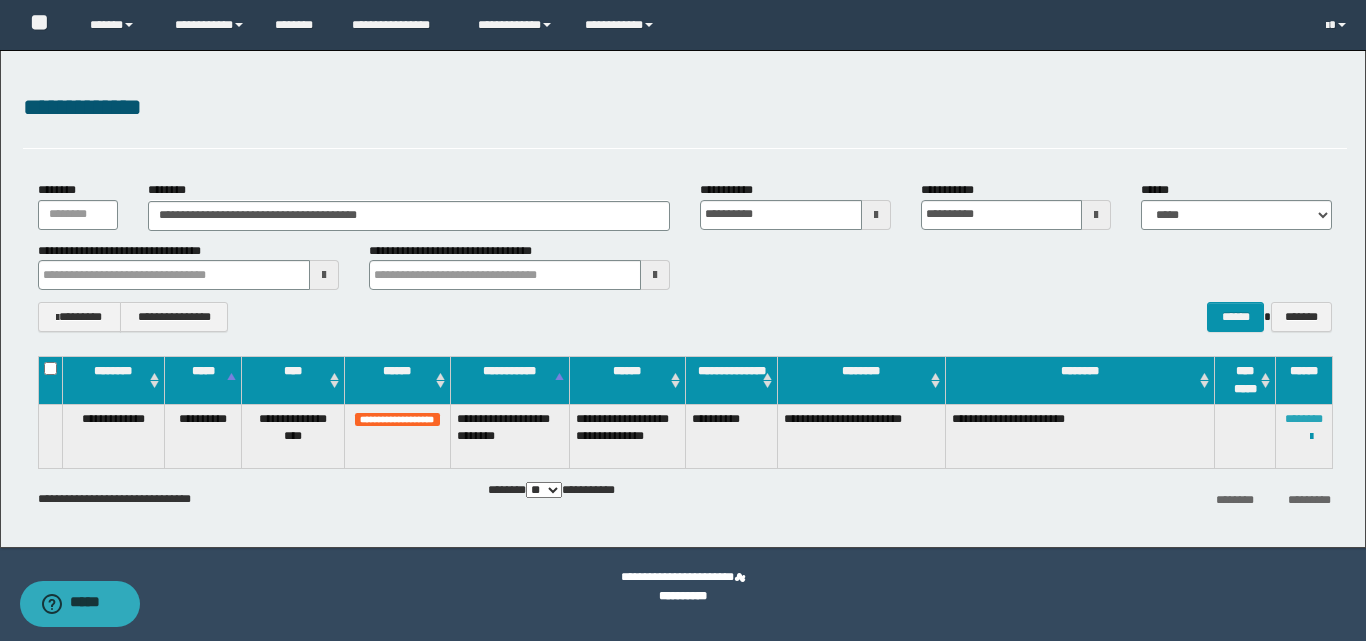 click on "********" at bounding box center [1304, 419] 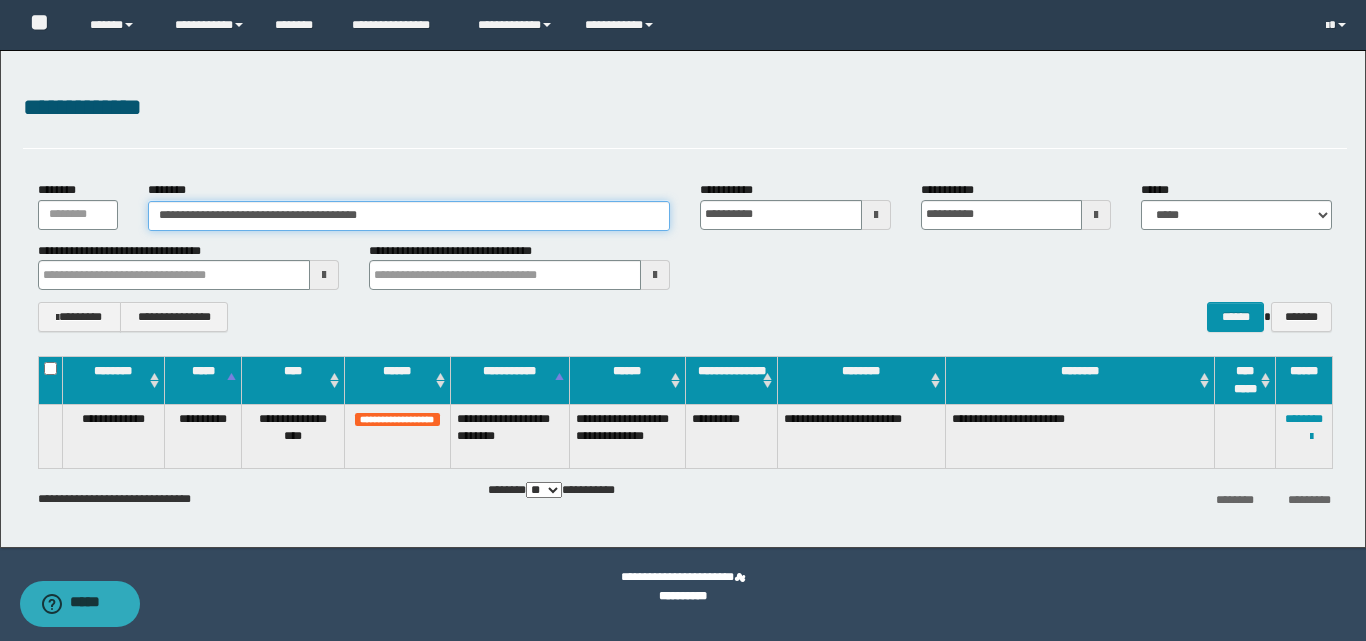 drag, startPoint x: 382, startPoint y: 220, endPoint x: 133, endPoint y: 233, distance: 249.33913 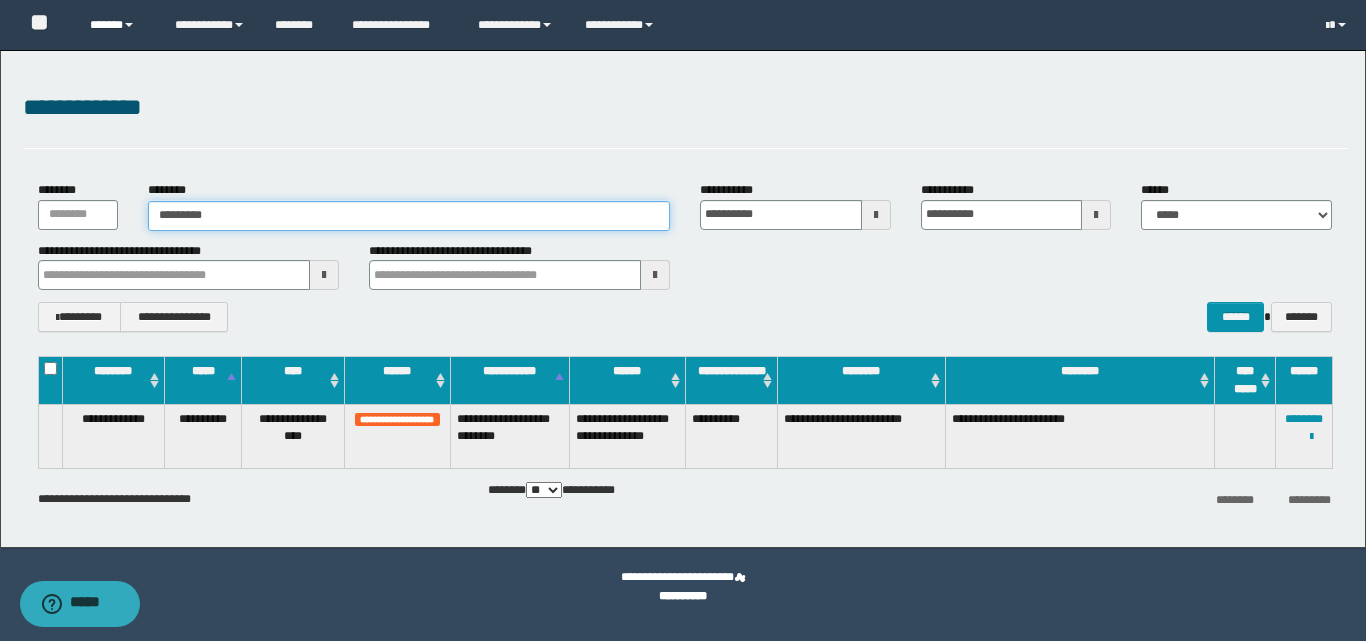 type on "********" 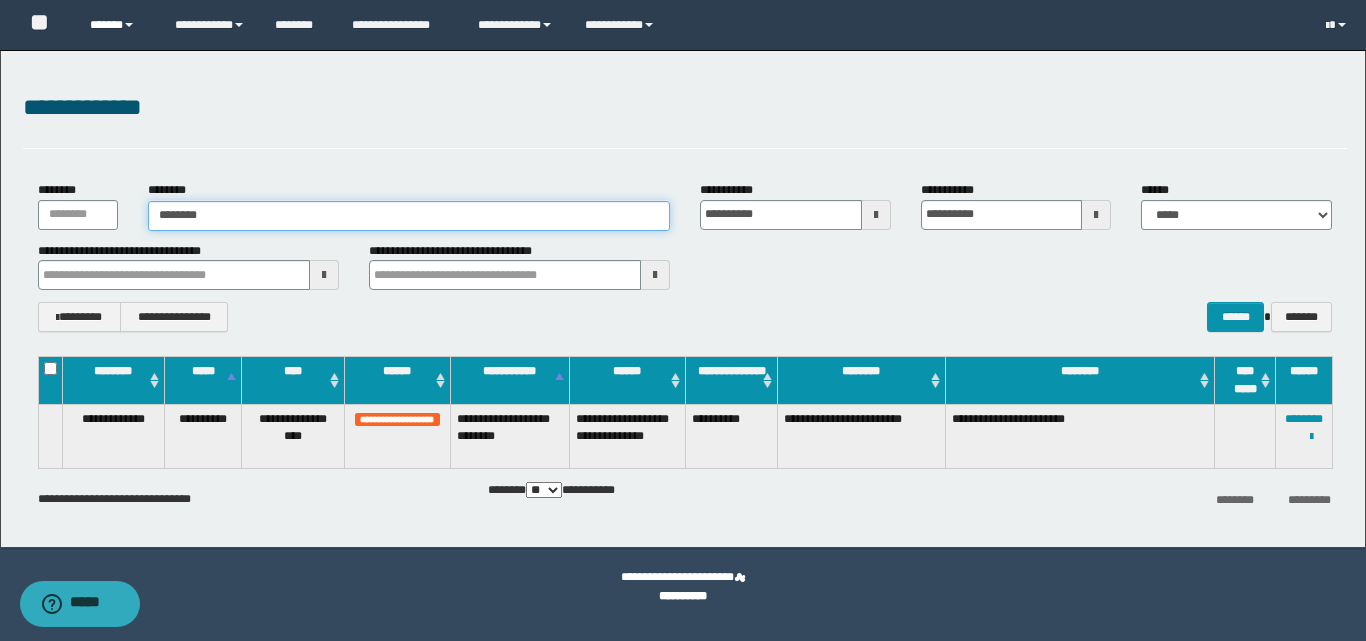 type on "********" 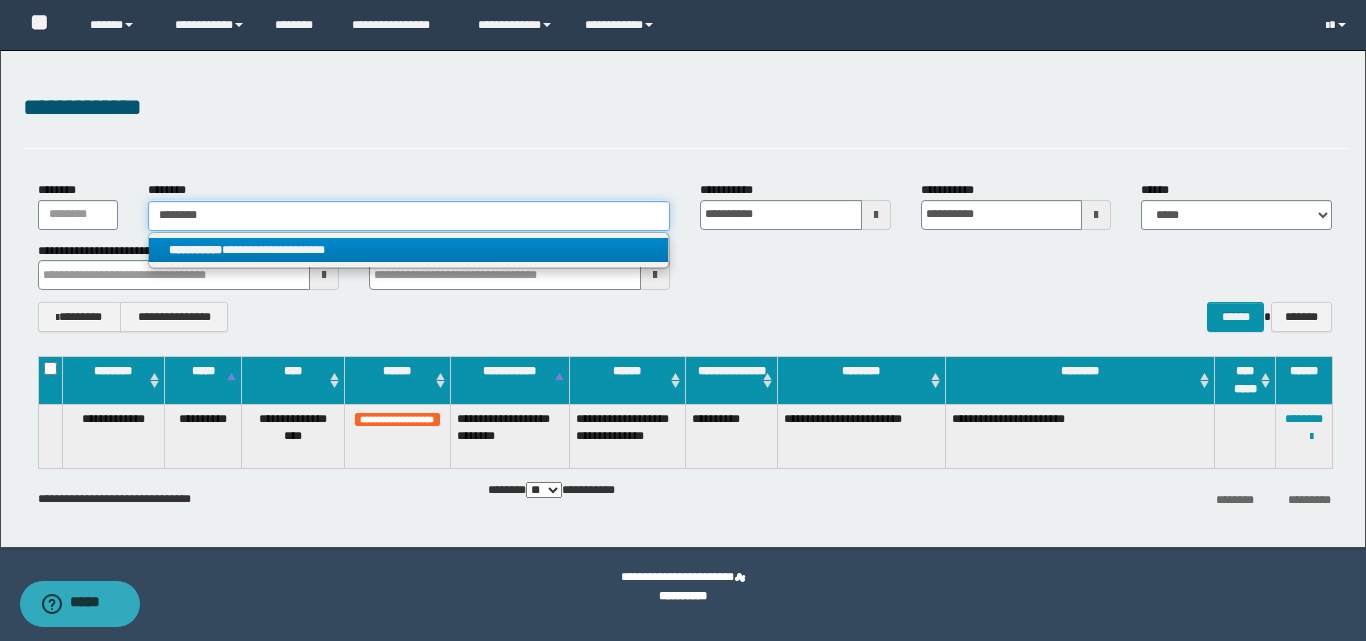 type on "********" 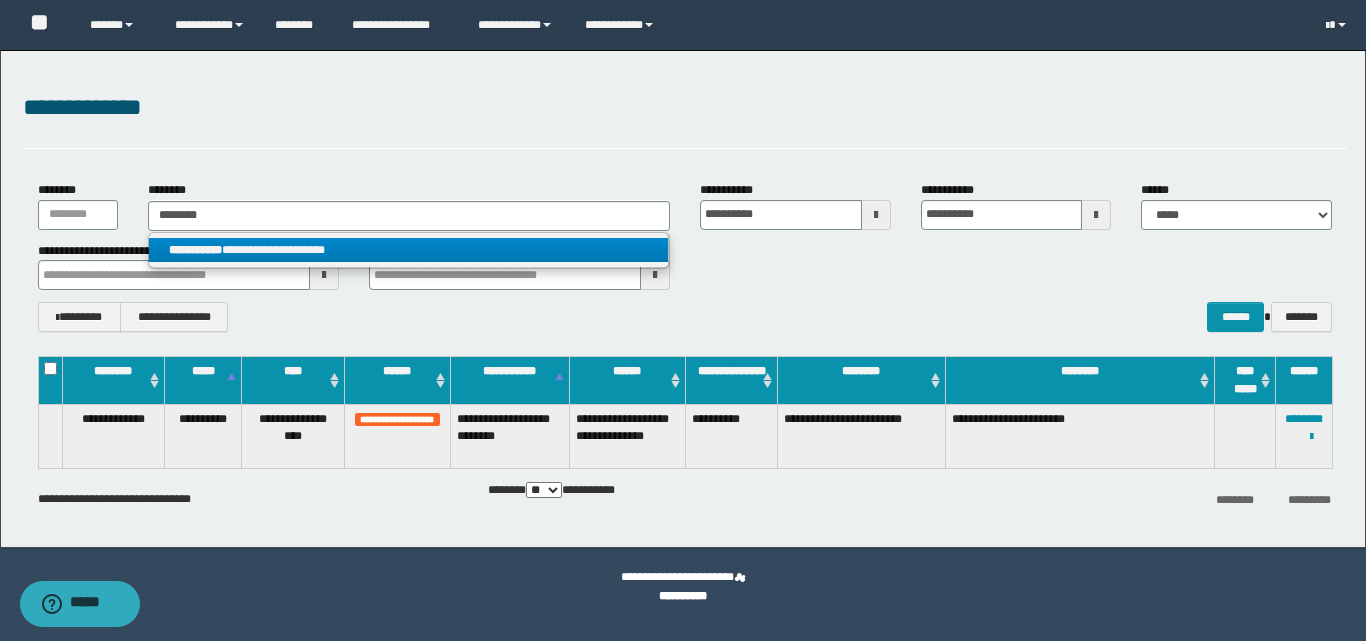 click on "**********" at bounding box center [408, 250] 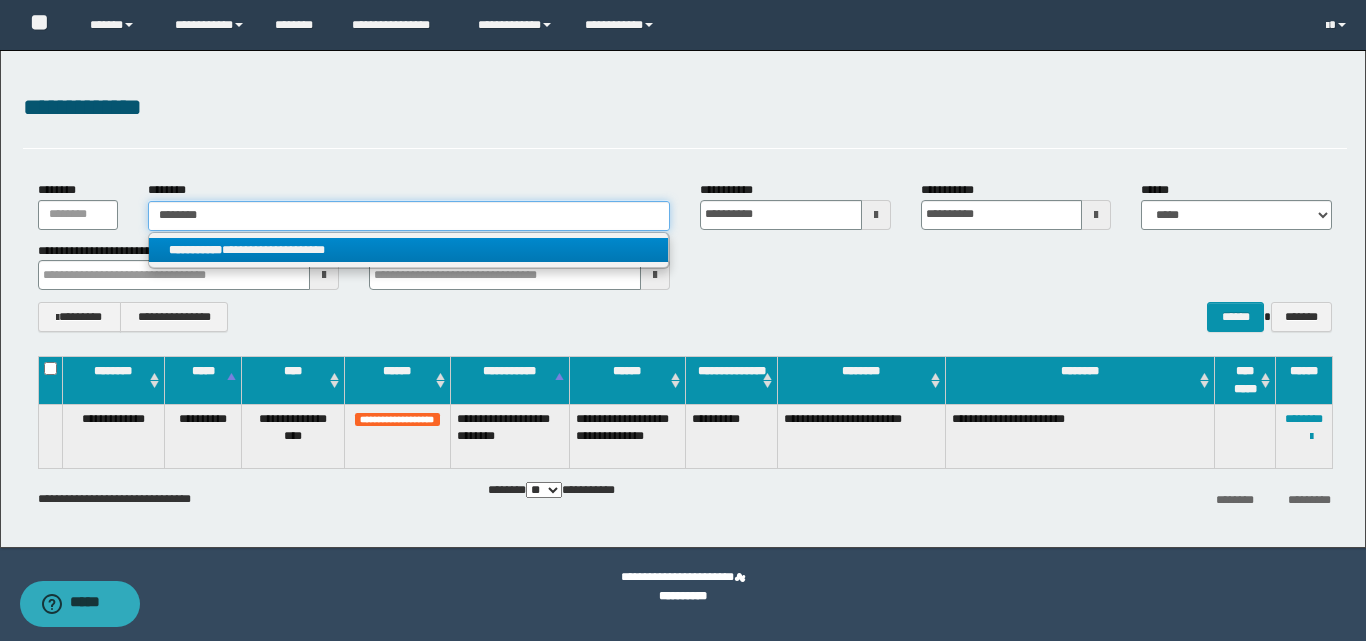 type 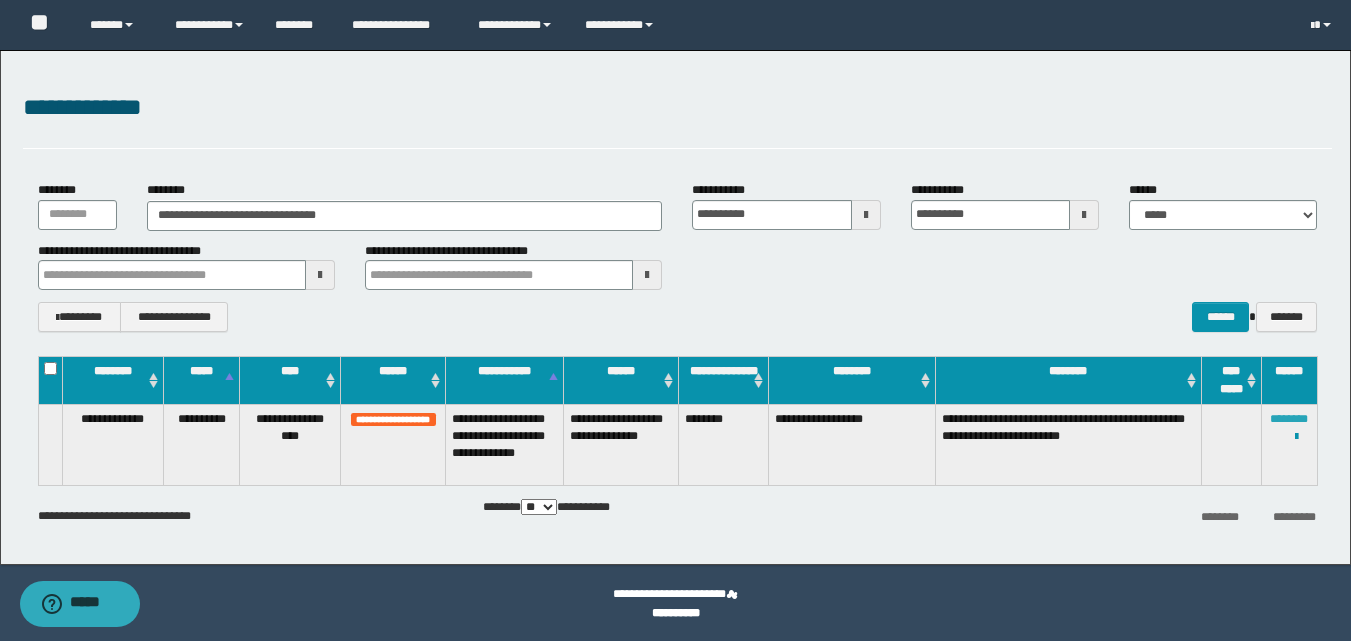 click on "********" at bounding box center (1289, 419) 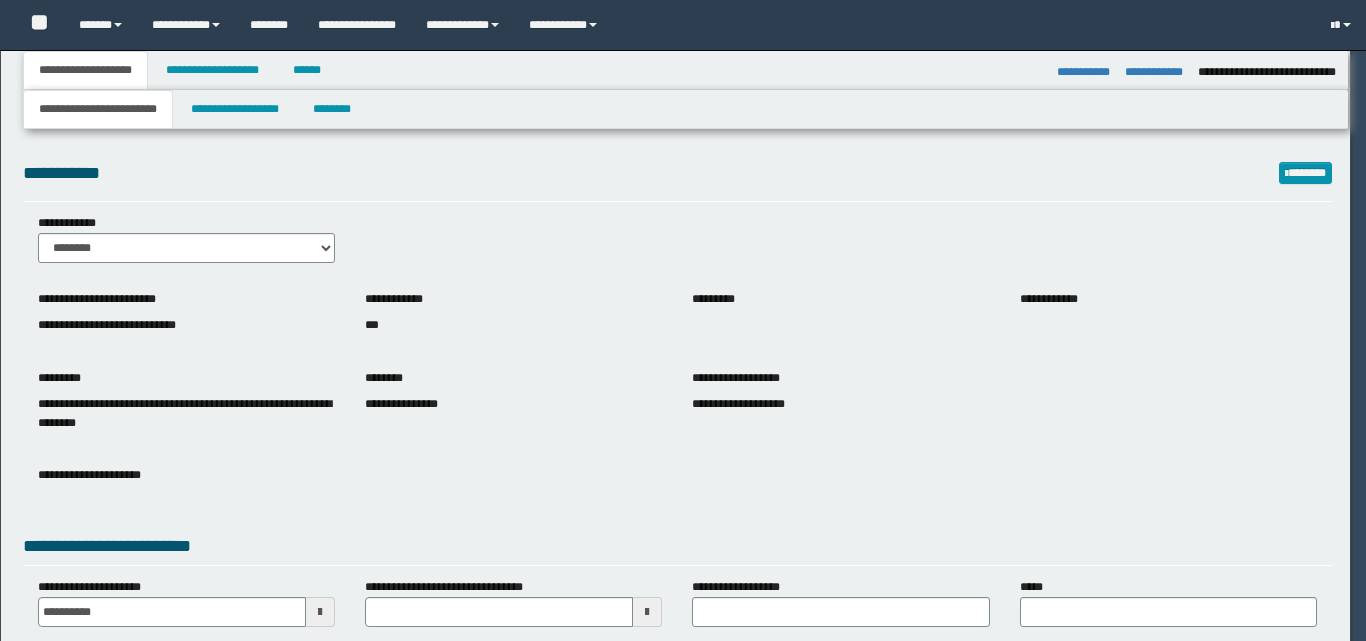 select on "*" 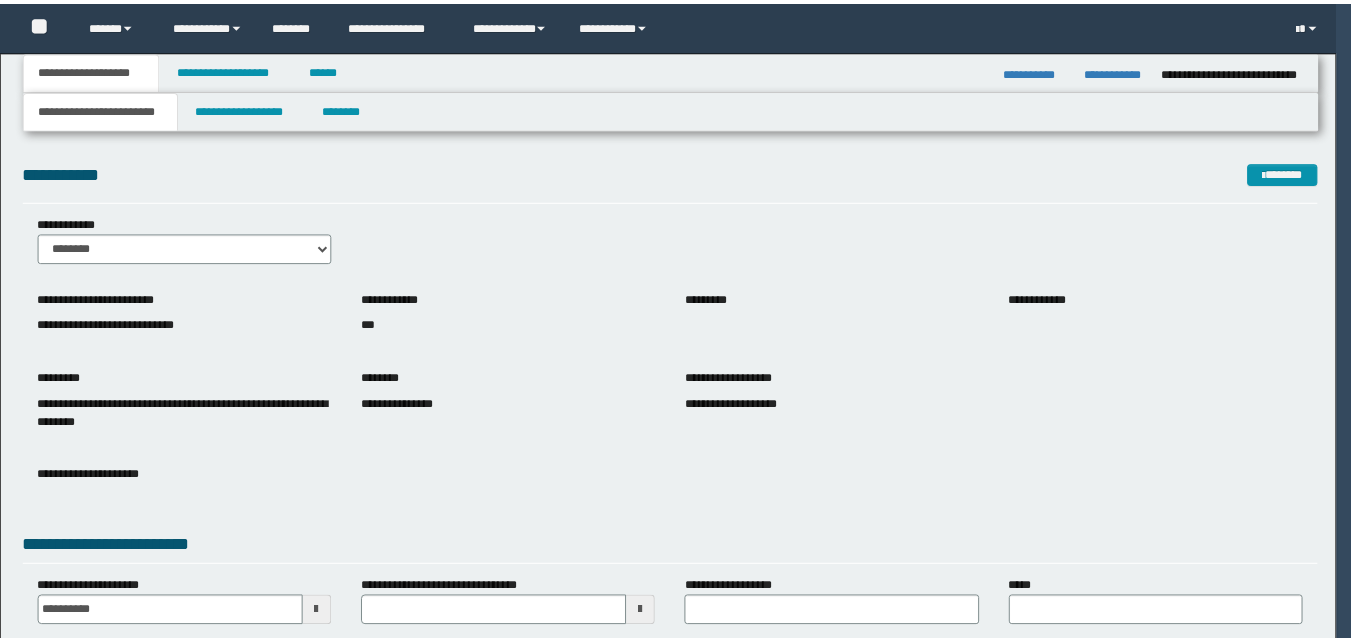 scroll, scrollTop: 0, scrollLeft: 0, axis: both 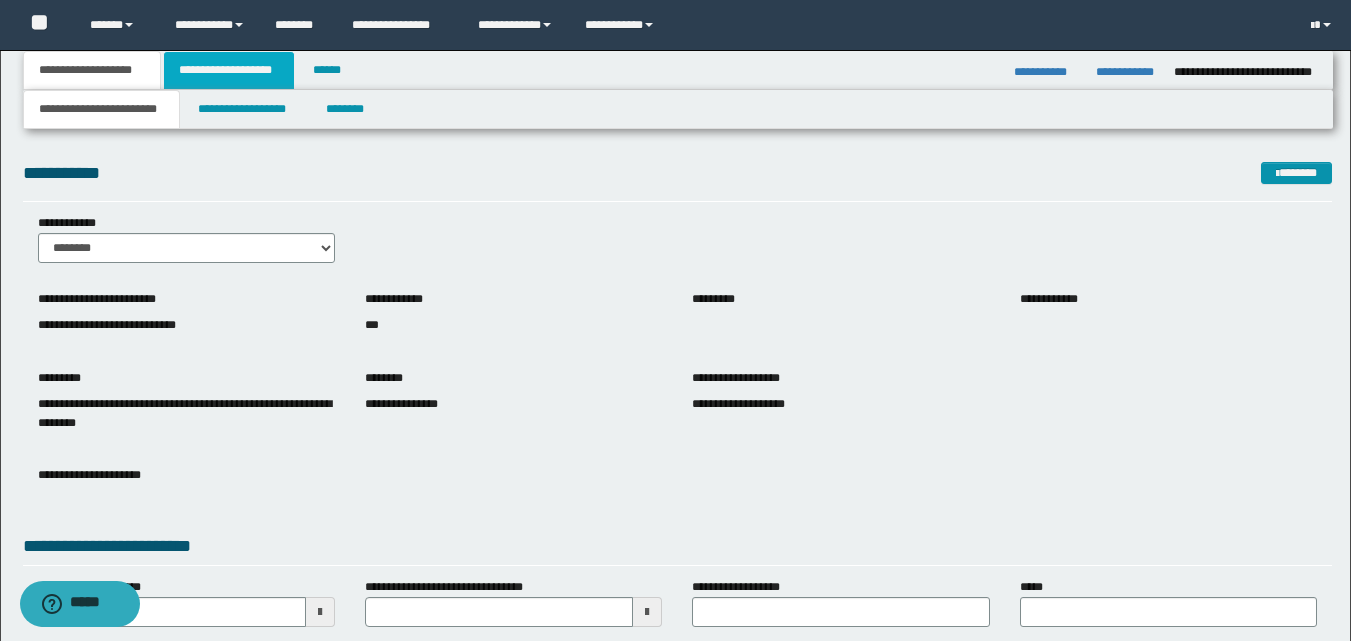 click on "**********" at bounding box center [229, 70] 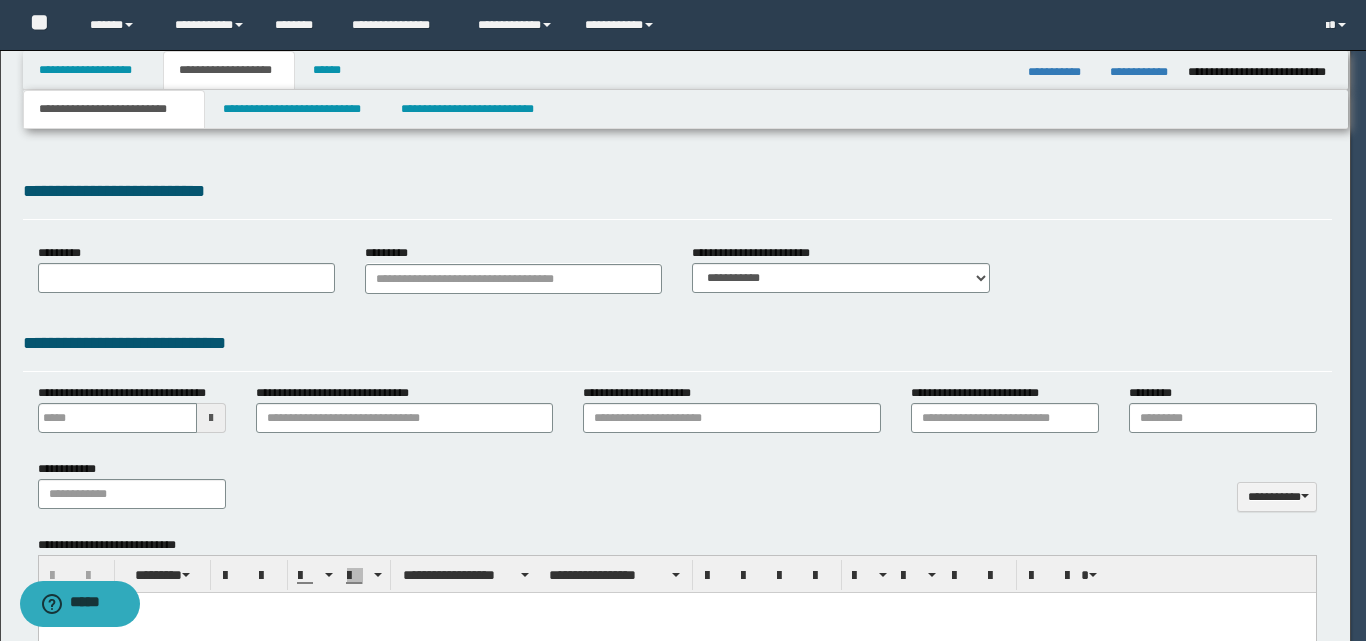 select on "*" 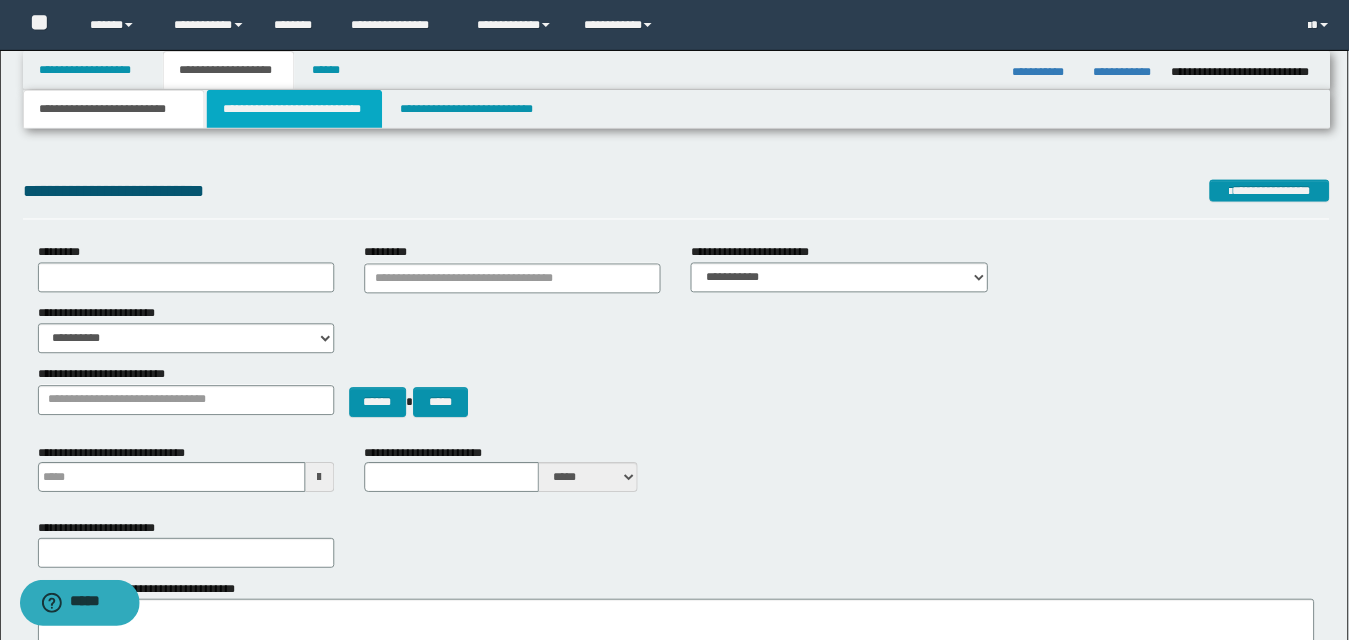 click on "**********" at bounding box center (295, 109) 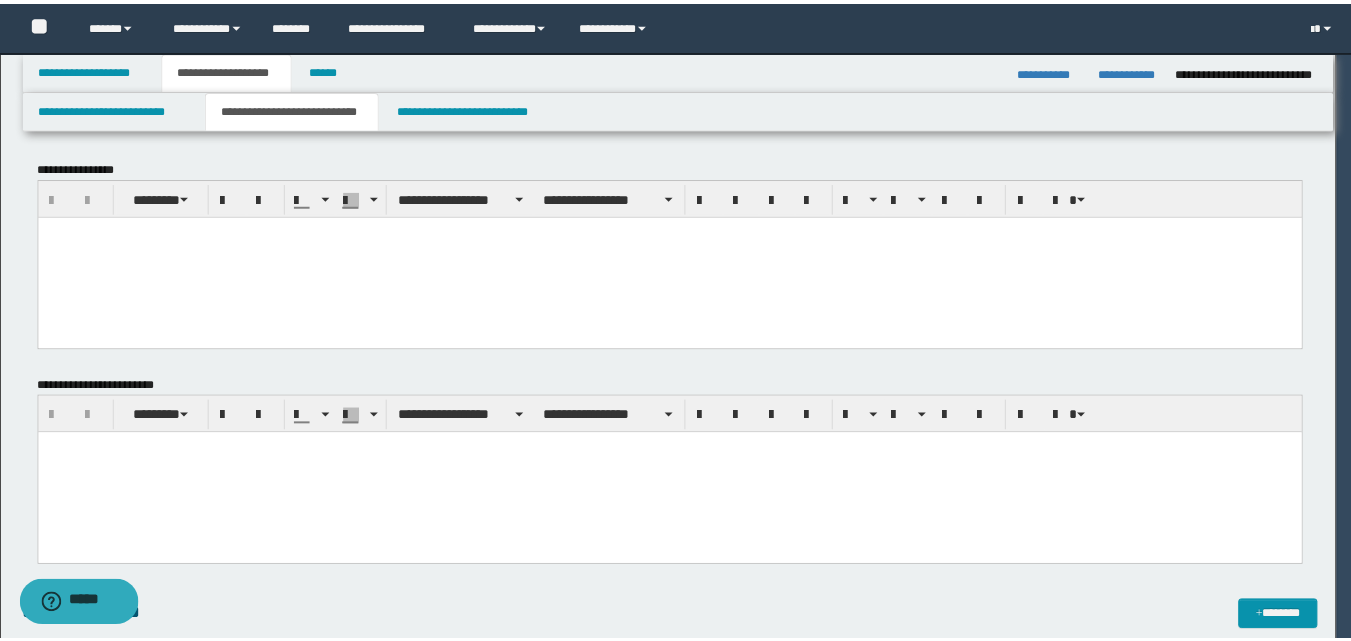 scroll, scrollTop: 0, scrollLeft: 0, axis: both 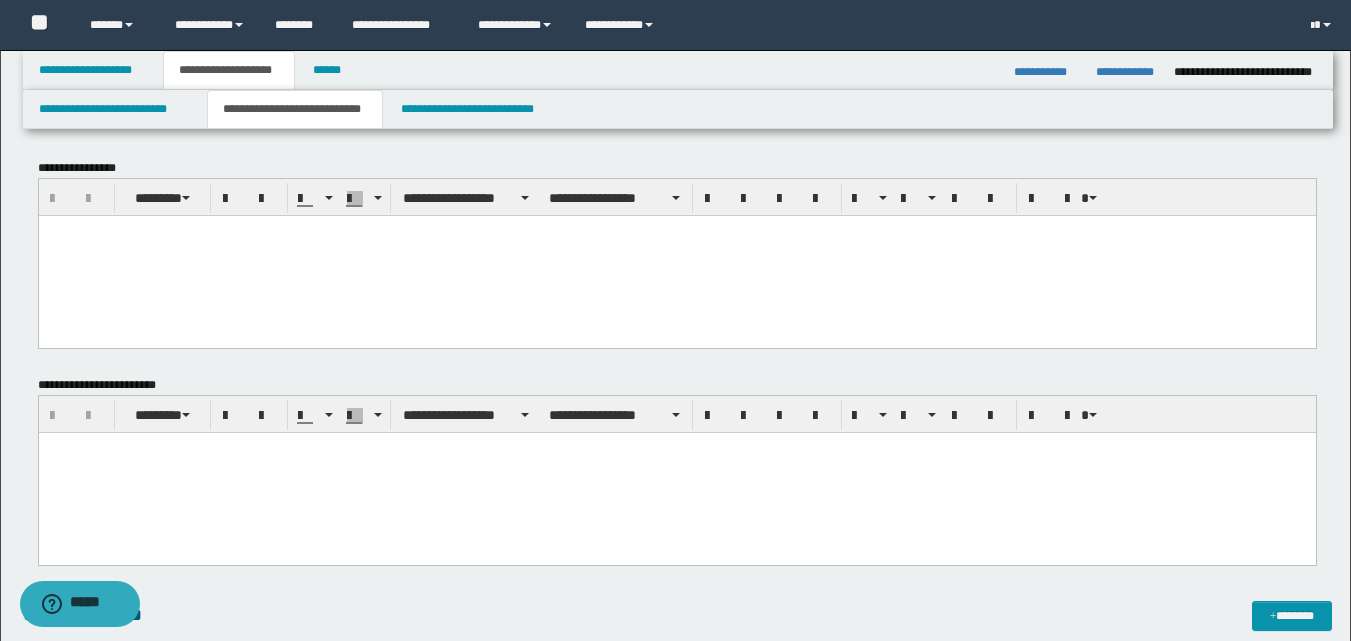 click at bounding box center [676, 447] 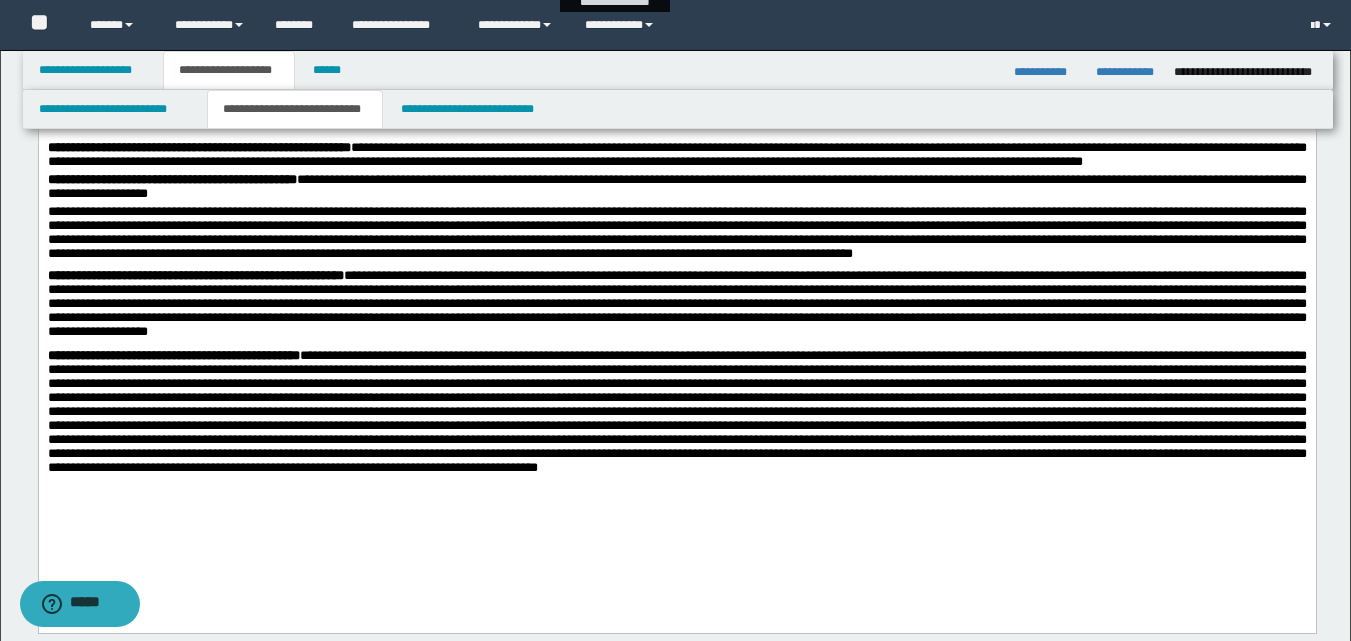scroll, scrollTop: 667, scrollLeft: 0, axis: vertical 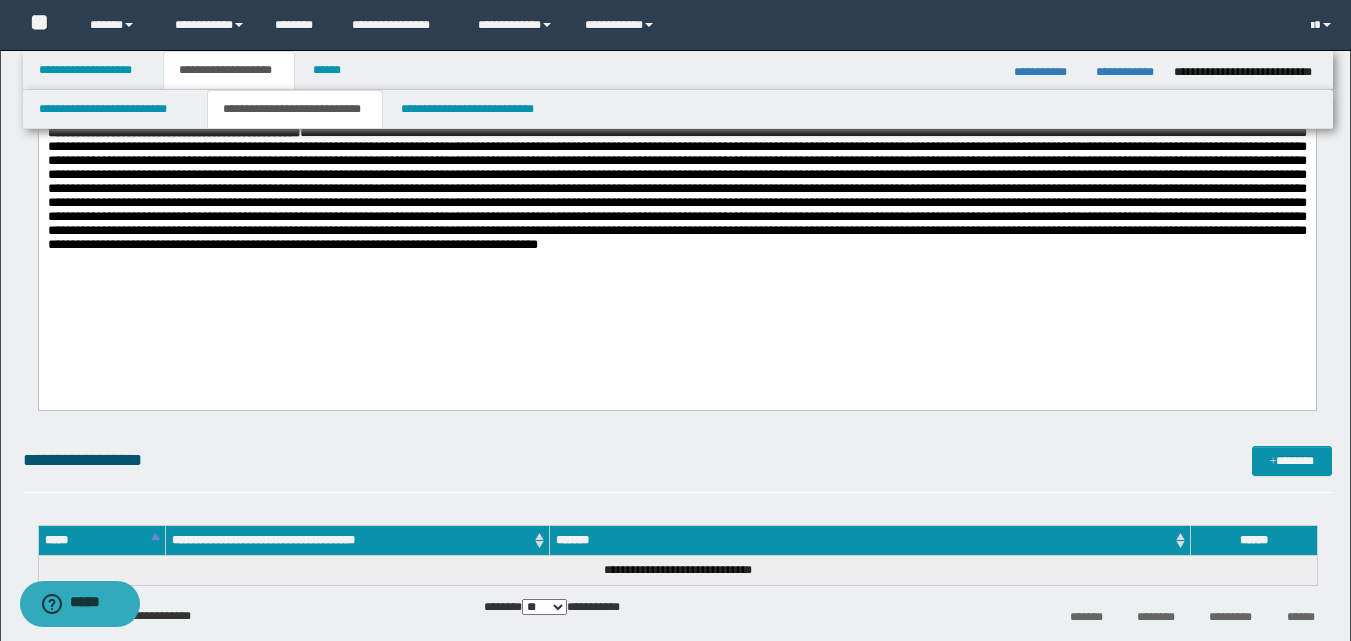 click on "**********" at bounding box center [676, 63] 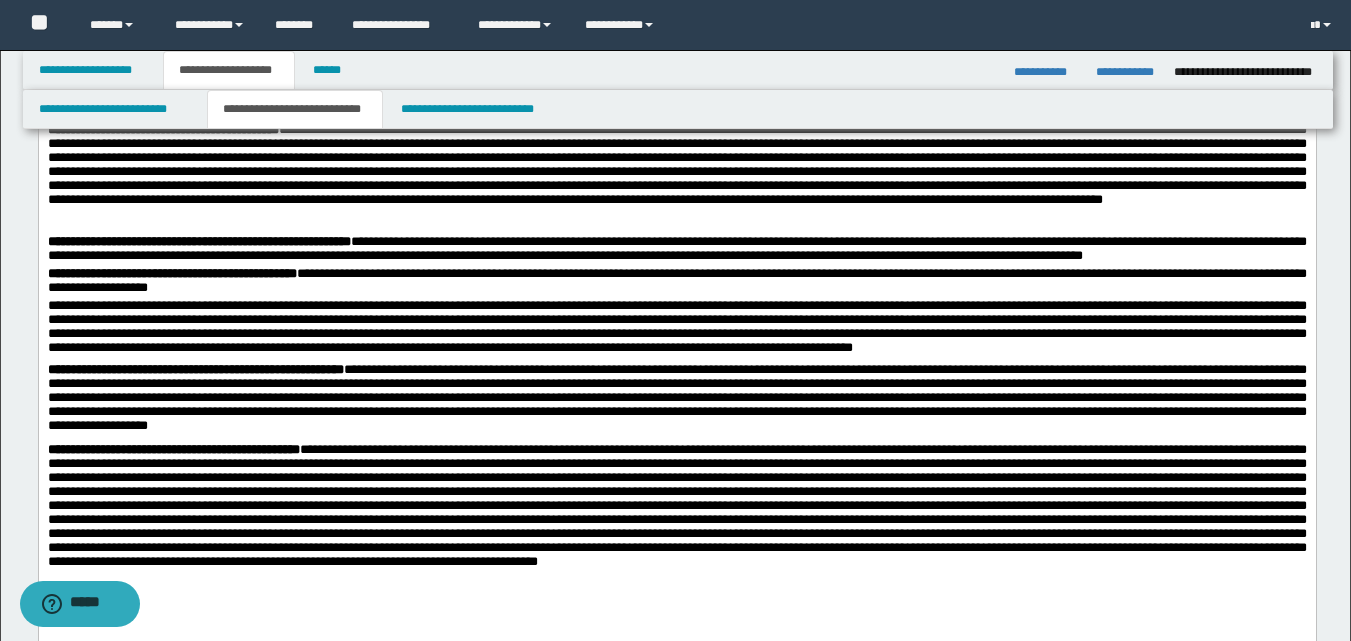 scroll, scrollTop: 333, scrollLeft: 0, axis: vertical 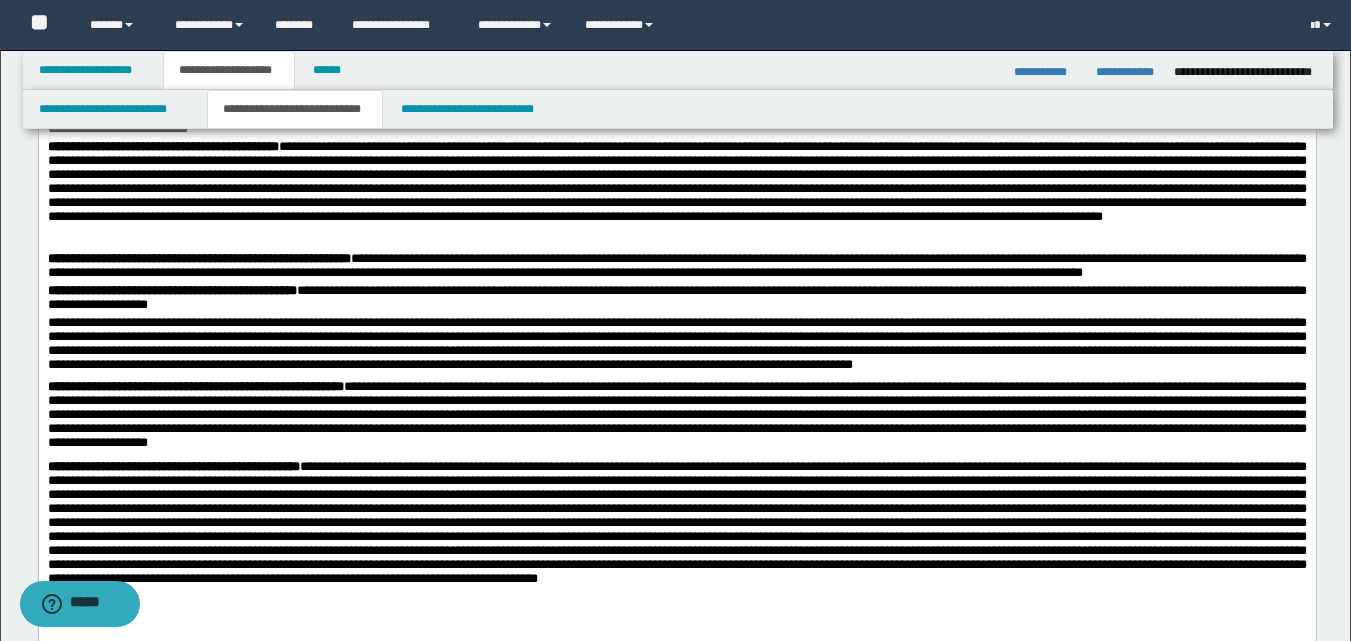 click on "**********" at bounding box center (676, 539) 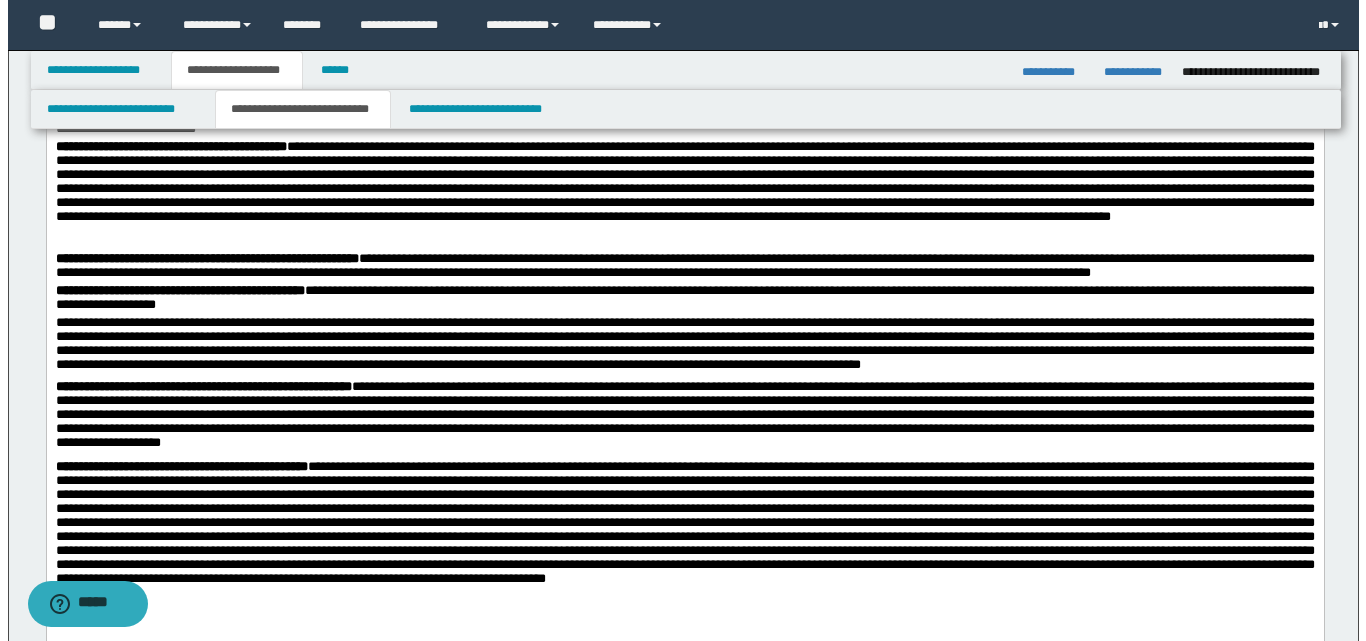 scroll, scrollTop: 0, scrollLeft: 0, axis: both 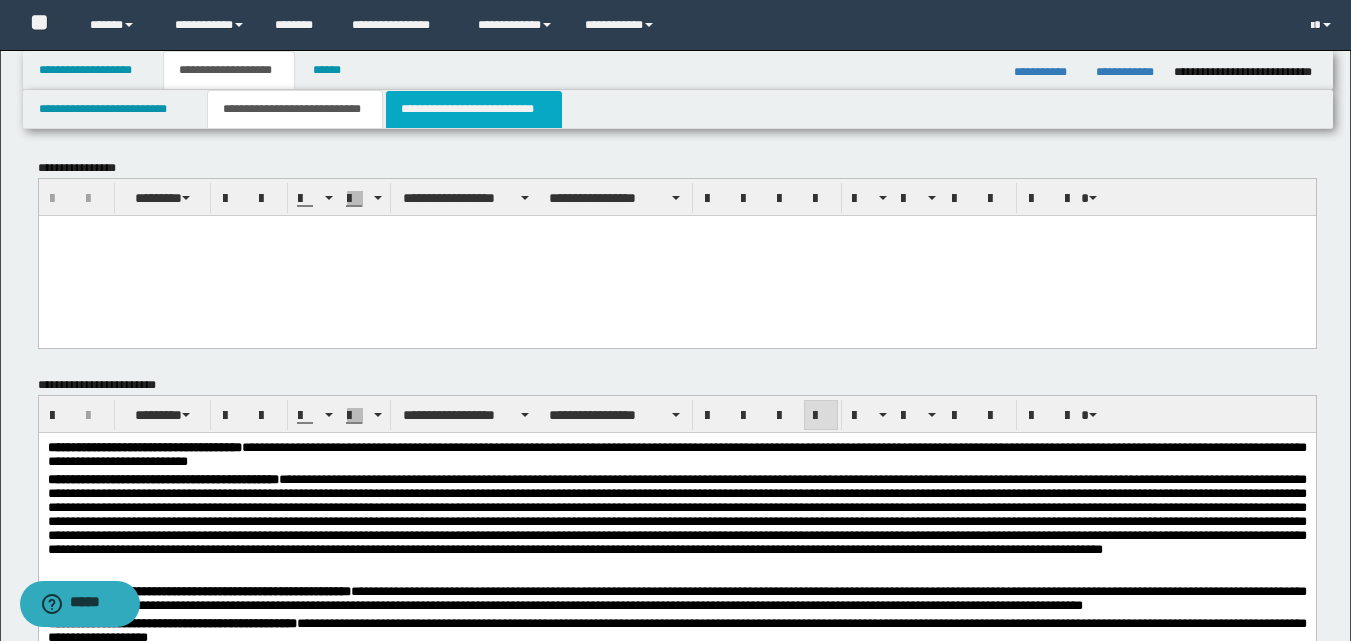 click on "**********" at bounding box center [474, 109] 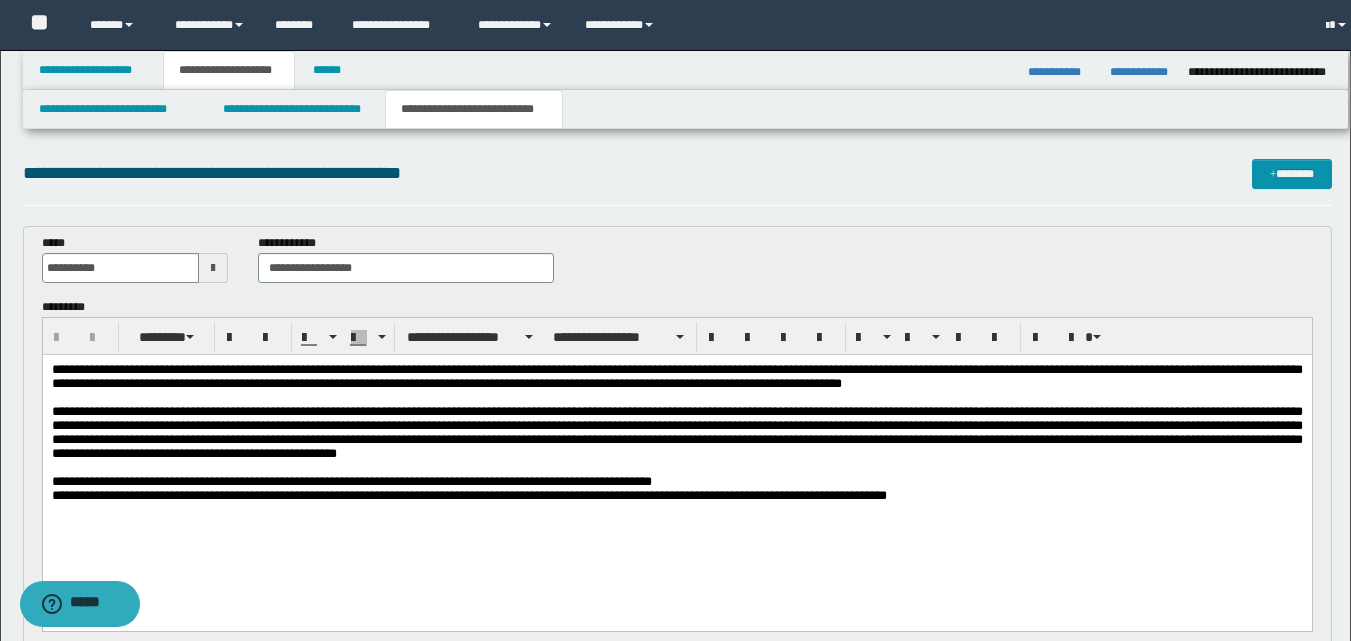 scroll, scrollTop: 0, scrollLeft: 0, axis: both 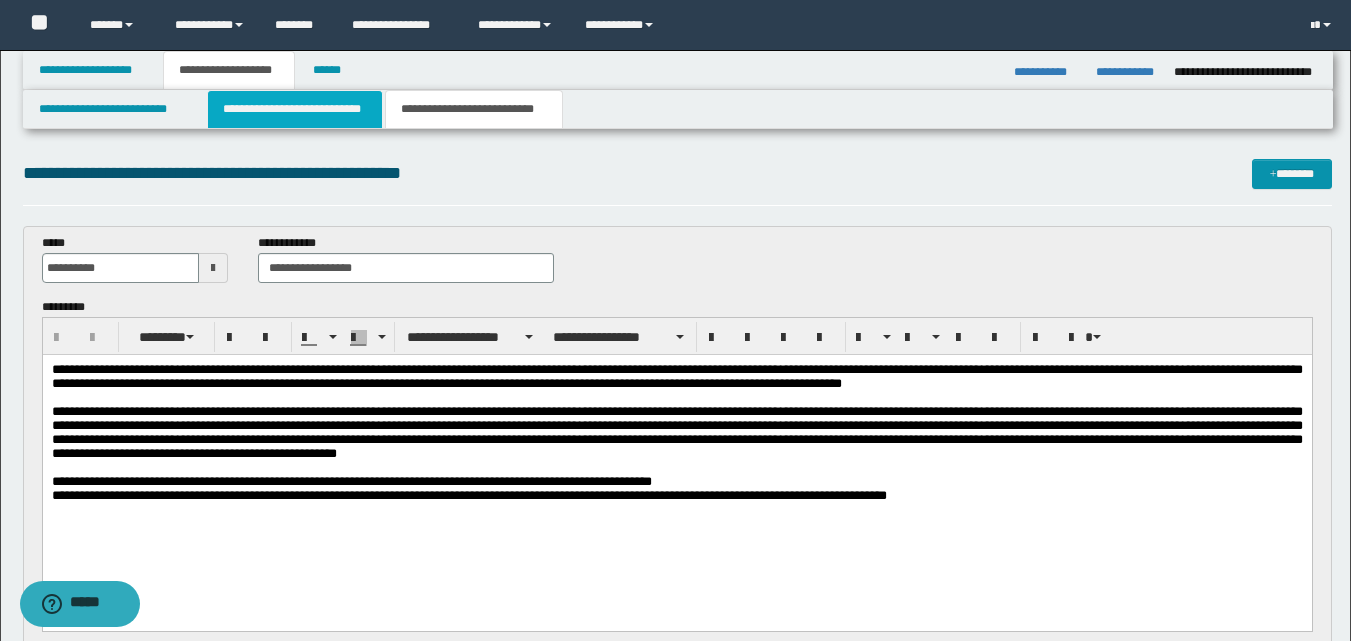 click on "**********" at bounding box center [295, 109] 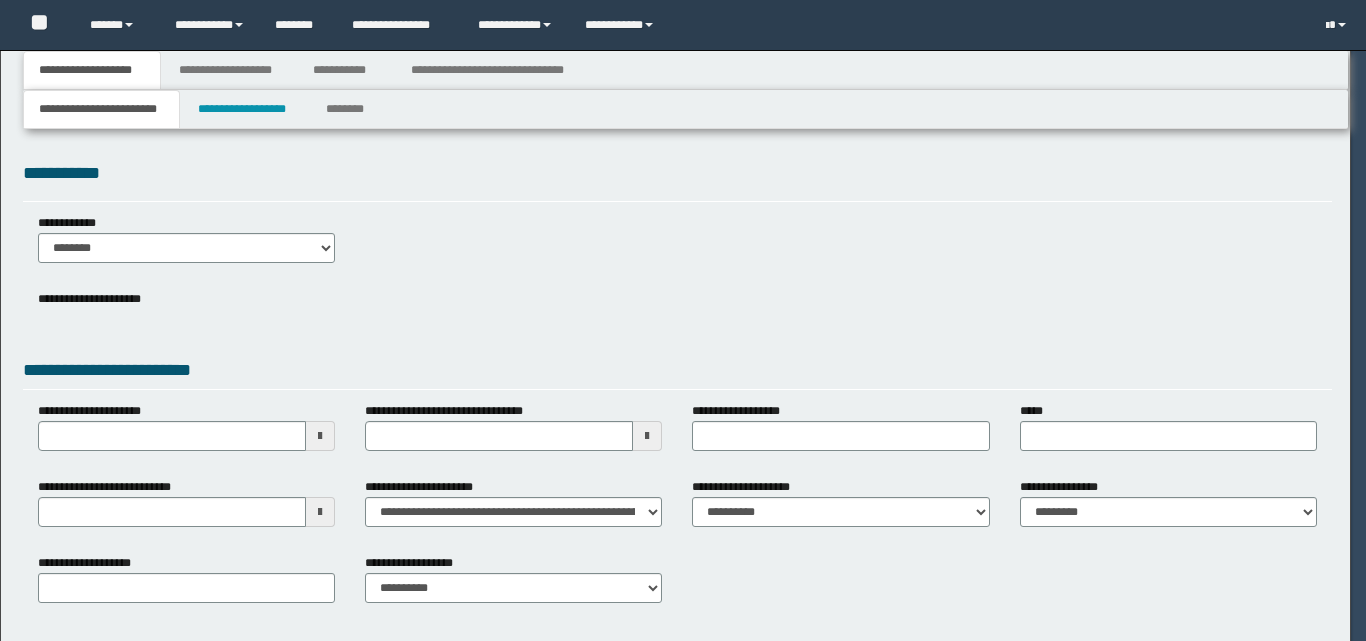 scroll, scrollTop: 0, scrollLeft: 0, axis: both 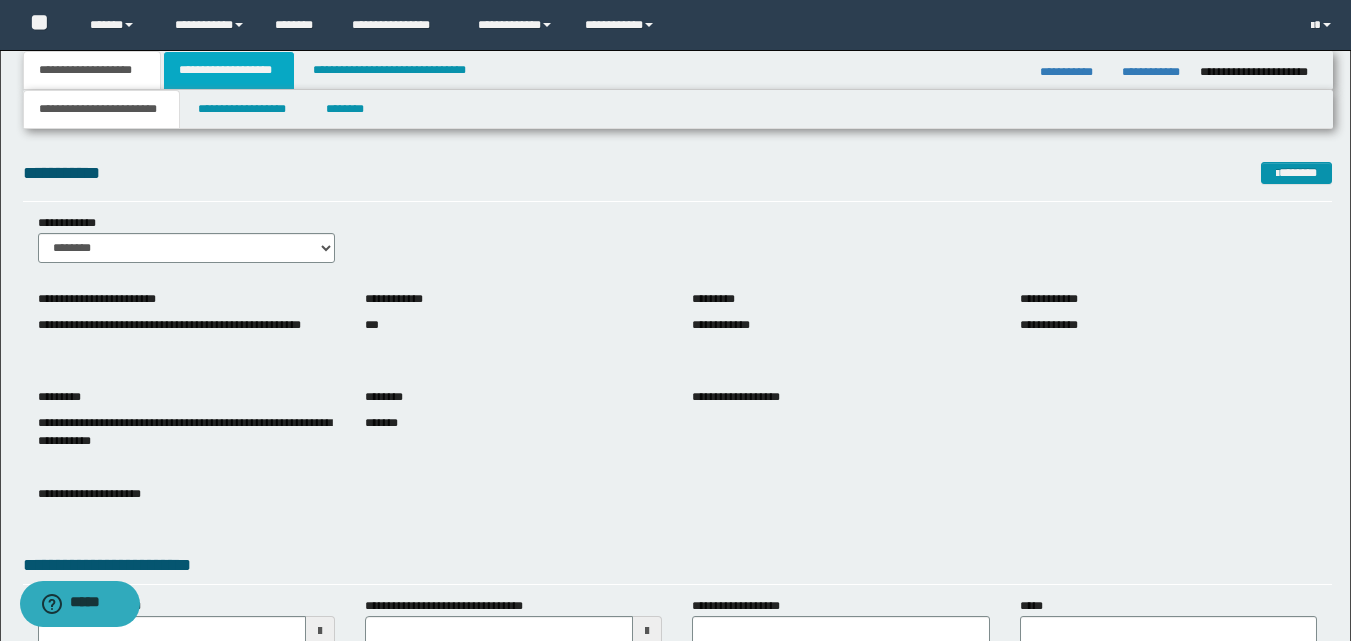 click on "**********" at bounding box center (229, 70) 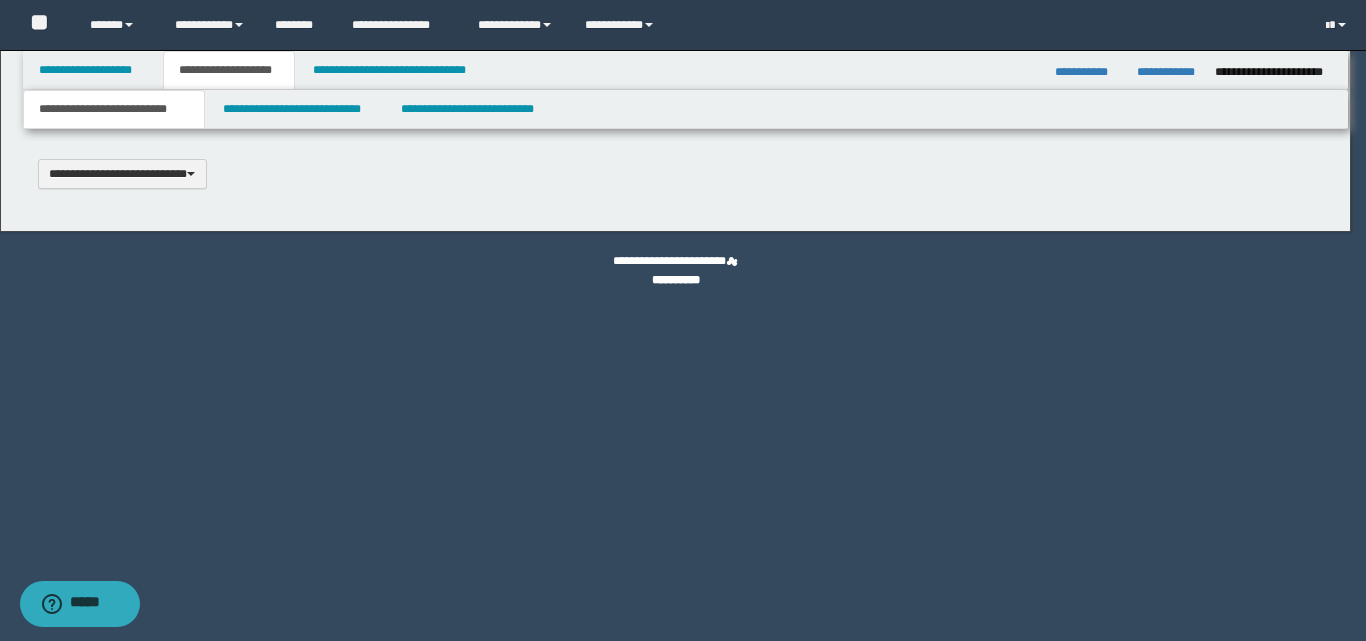 type 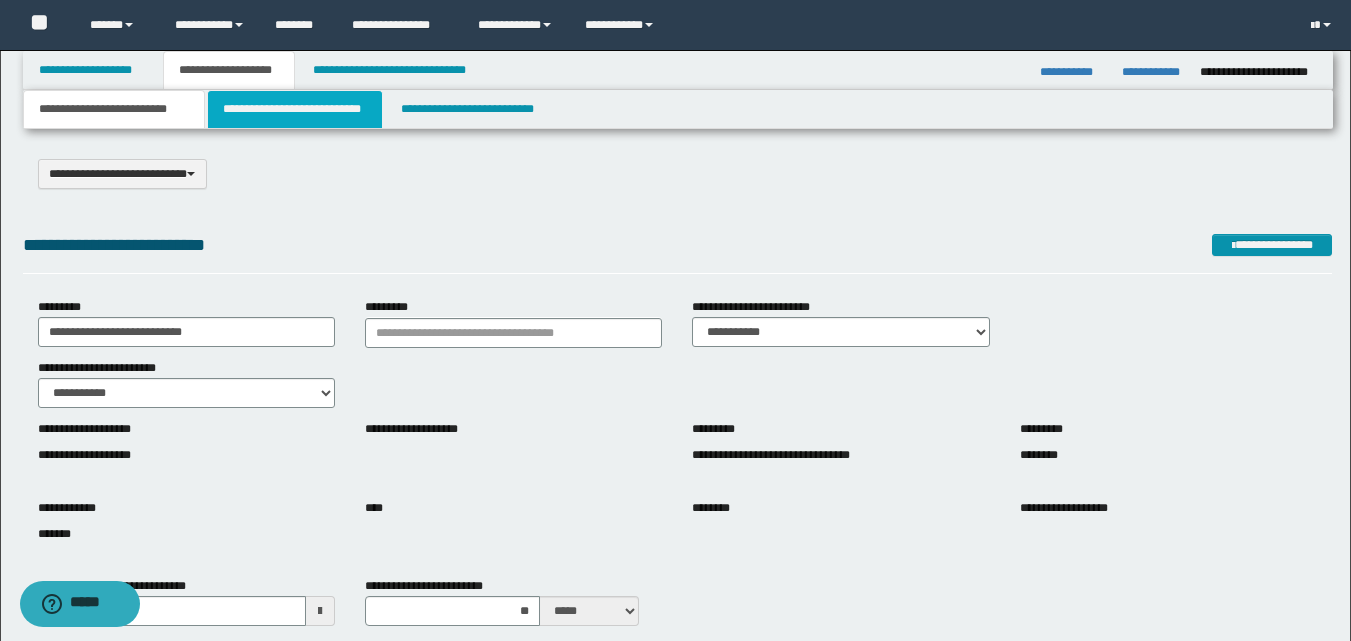 click on "**********" at bounding box center (295, 109) 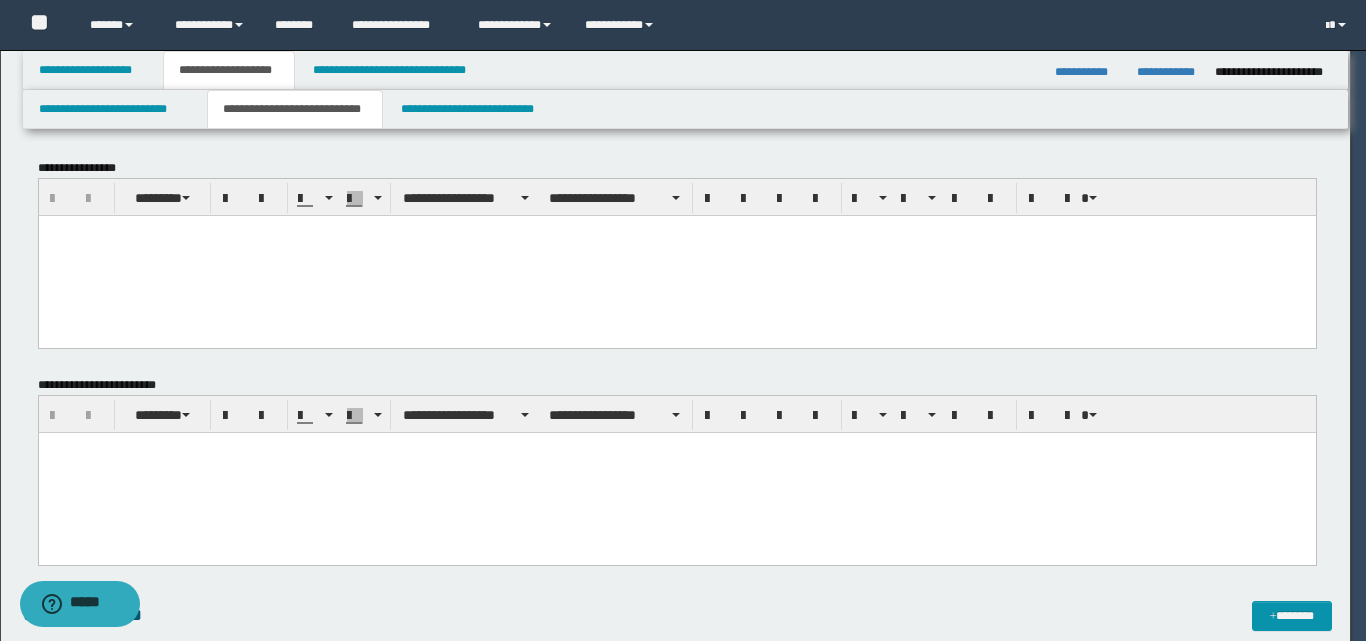 scroll, scrollTop: 0, scrollLeft: 0, axis: both 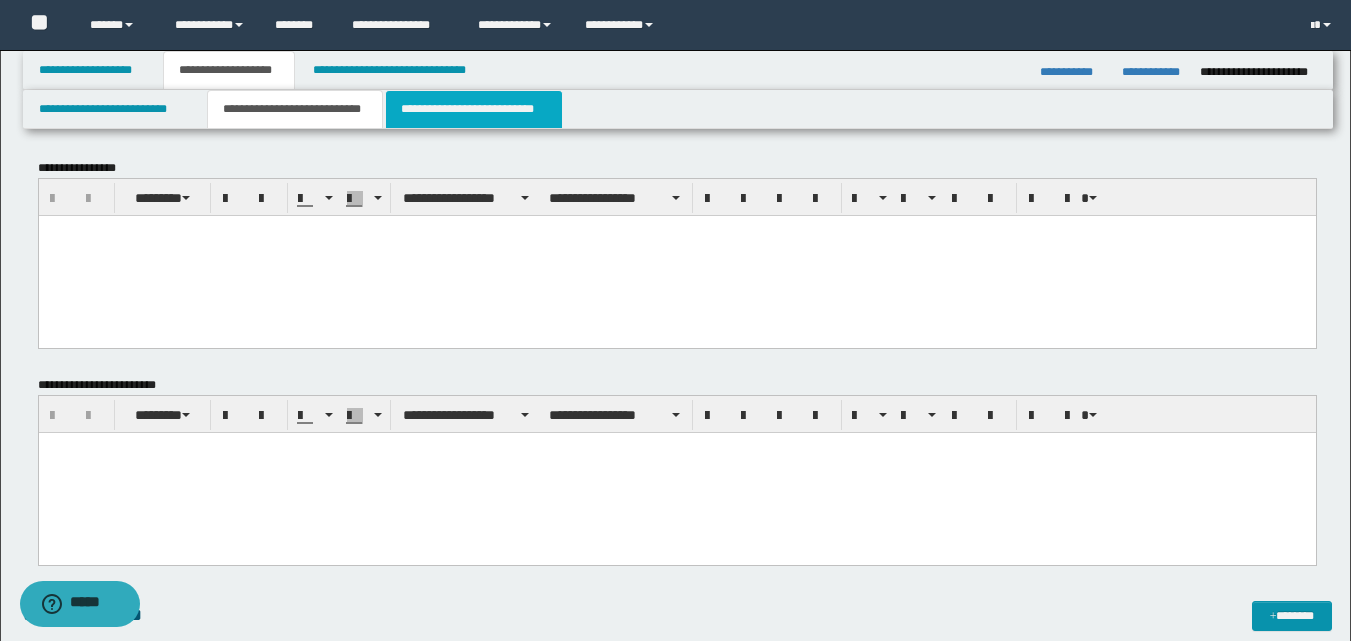 click on "**********" at bounding box center (474, 109) 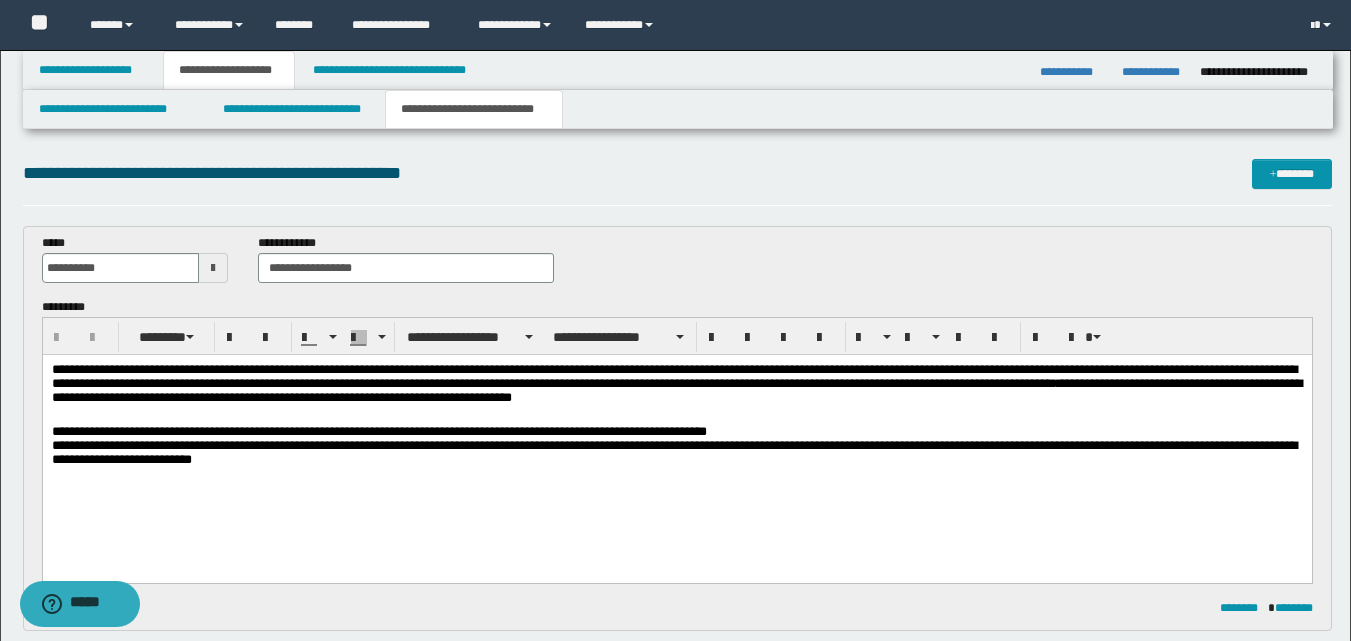 scroll, scrollTop: 0, scrollLeft: 0, axis: both 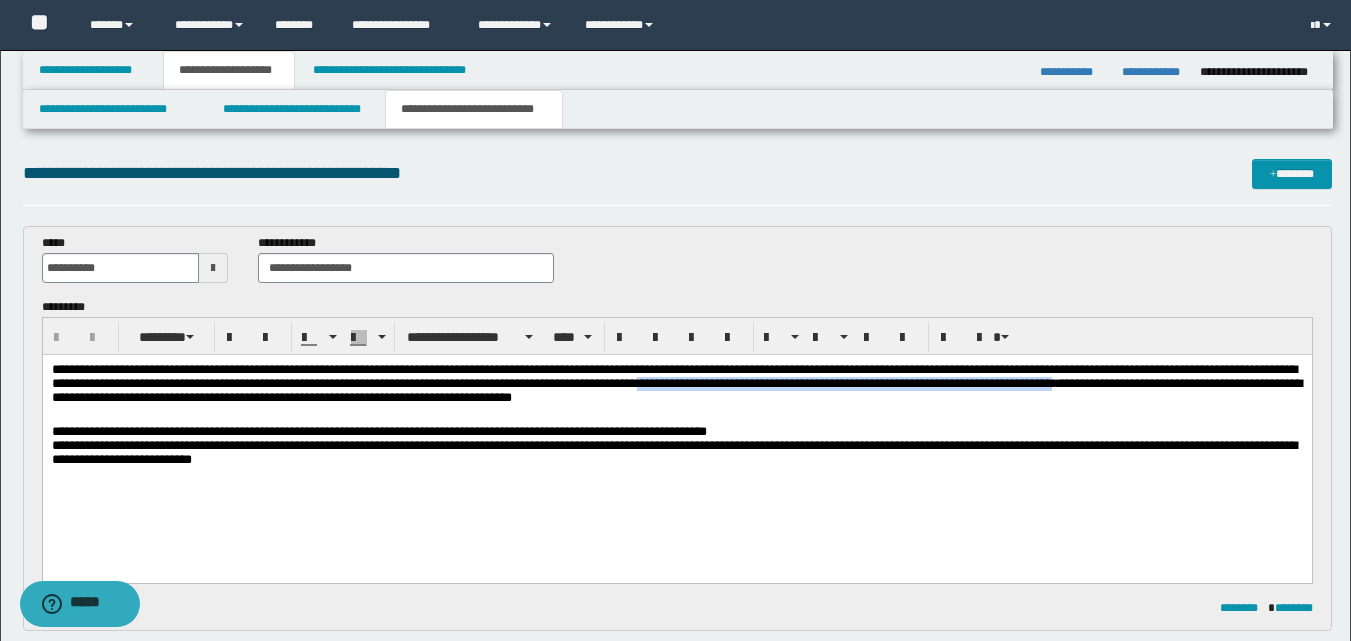 drag, startPoint x: 789, startPoint y: 389, endPoint x: 1277, endPoint y: 384, distance: 488.0256 